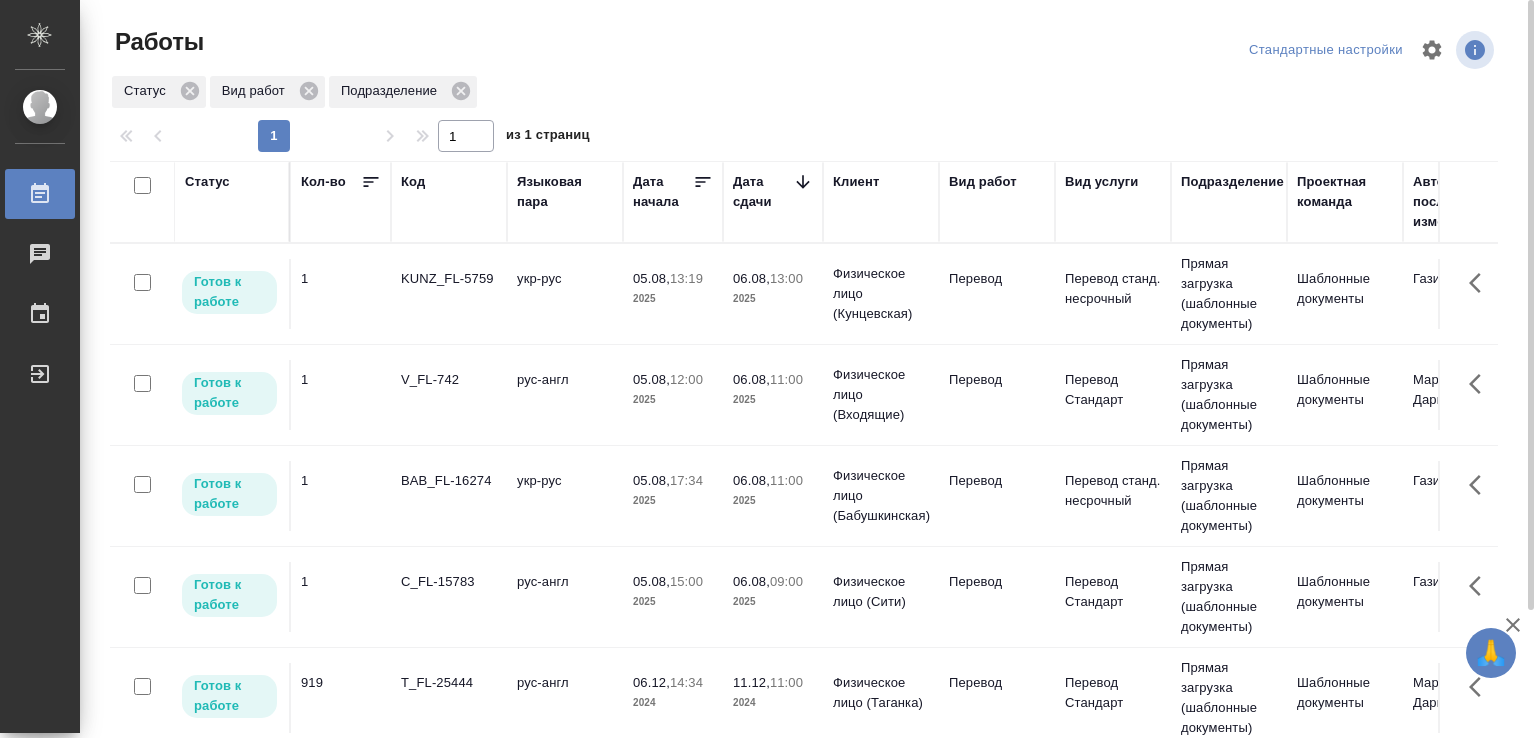 scroll, scrollTop: 0, scrollLeft: 0, axis: both 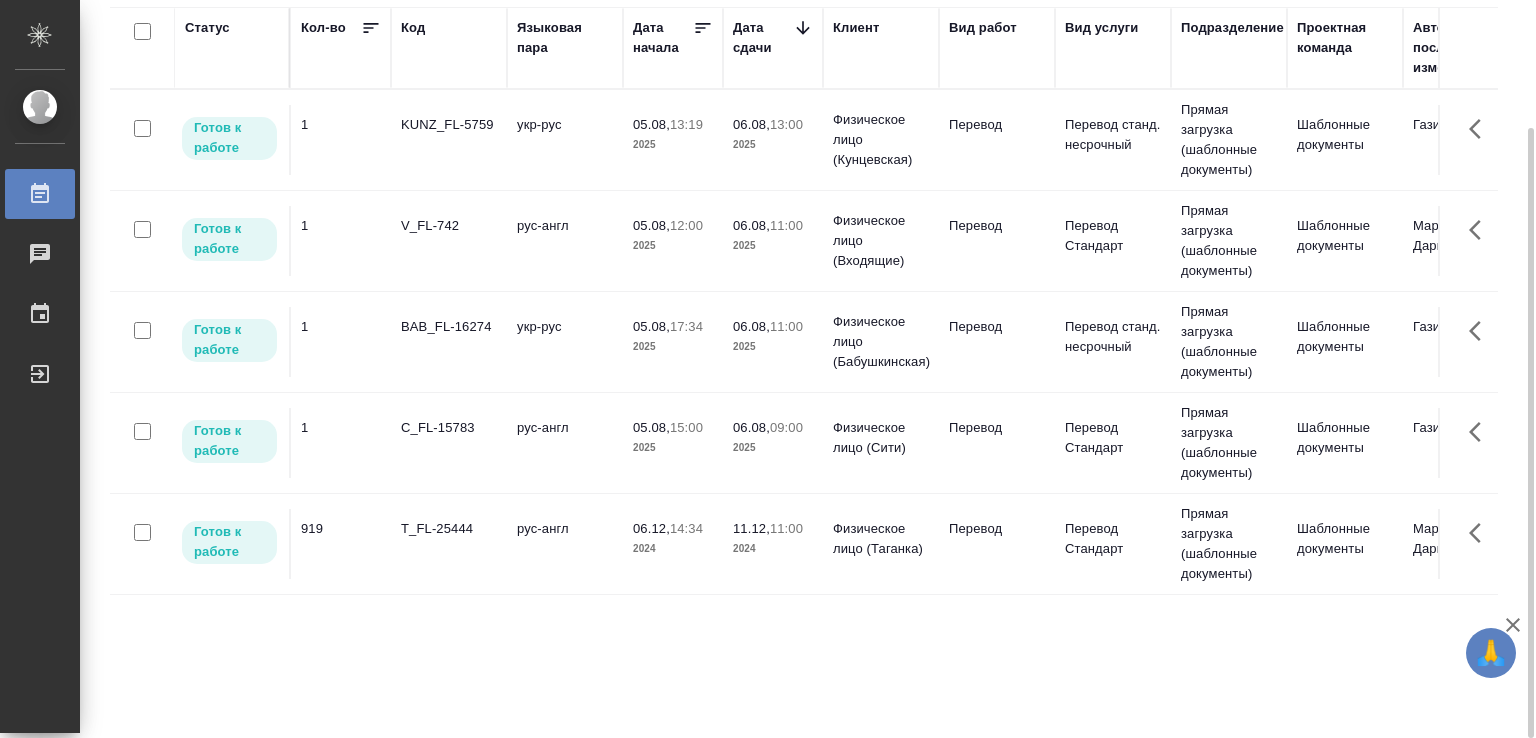 click on "рус-англ" at bounding box center (565, 140) 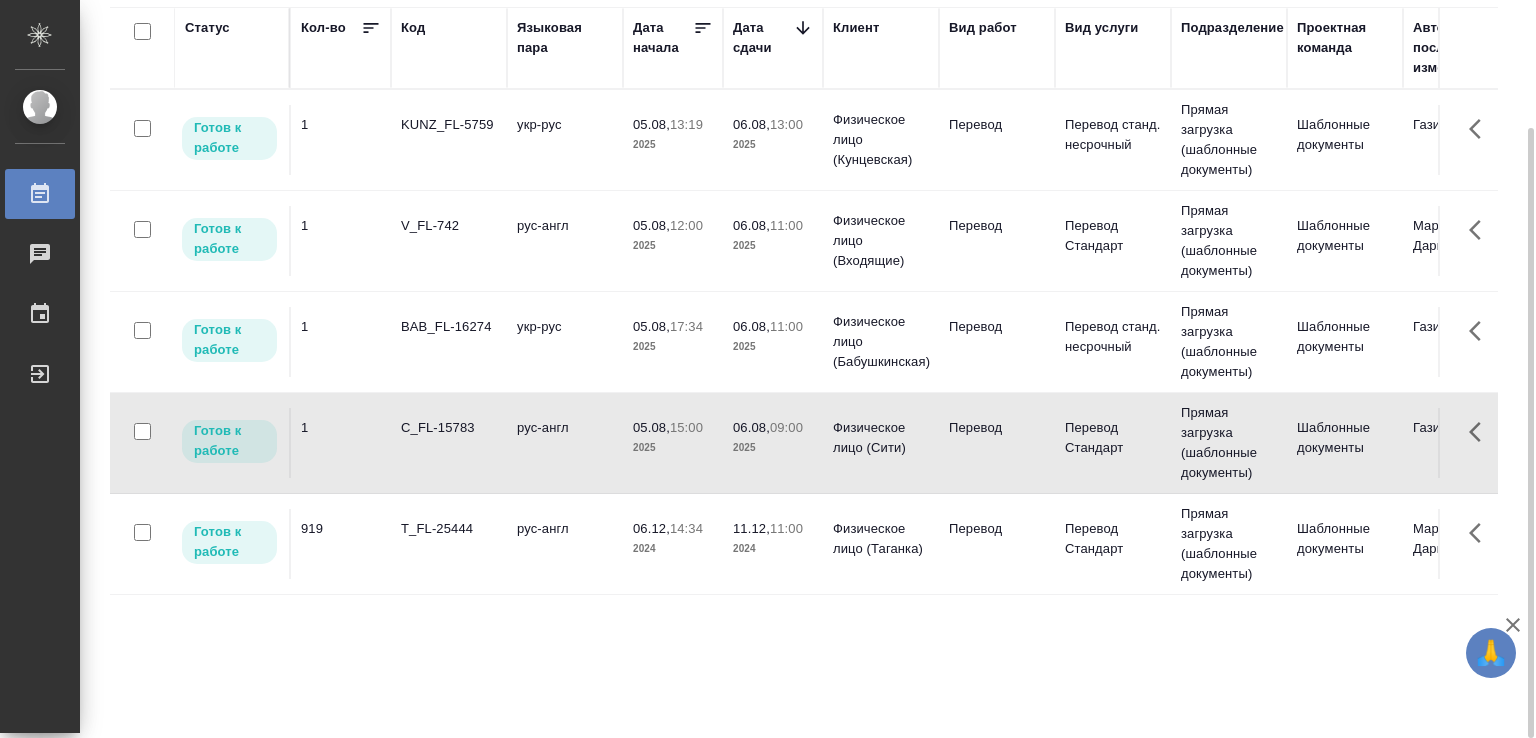 click on "рус-англ" at bounding box center [565, 140] 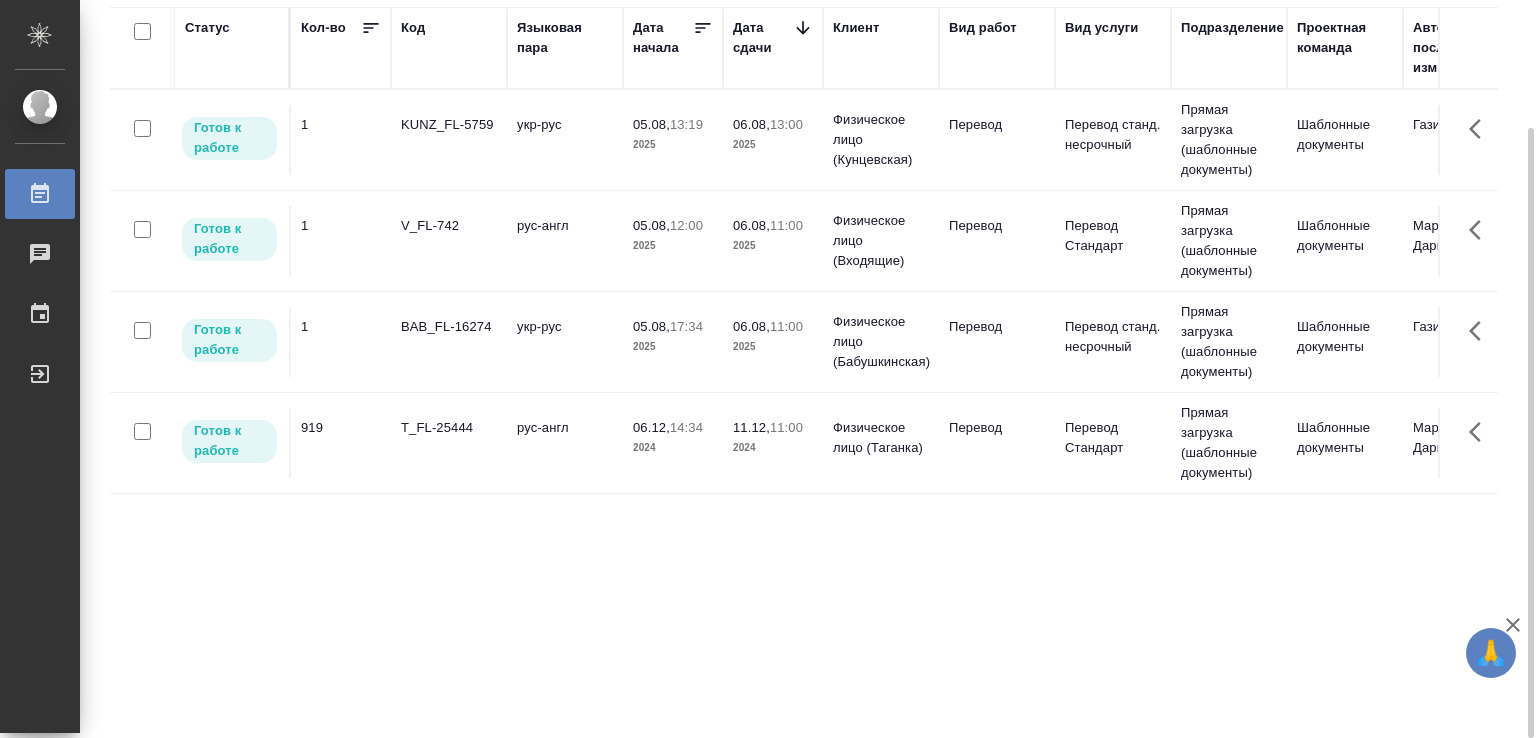 click on "укр-рус" at bounding box center [565, 140] 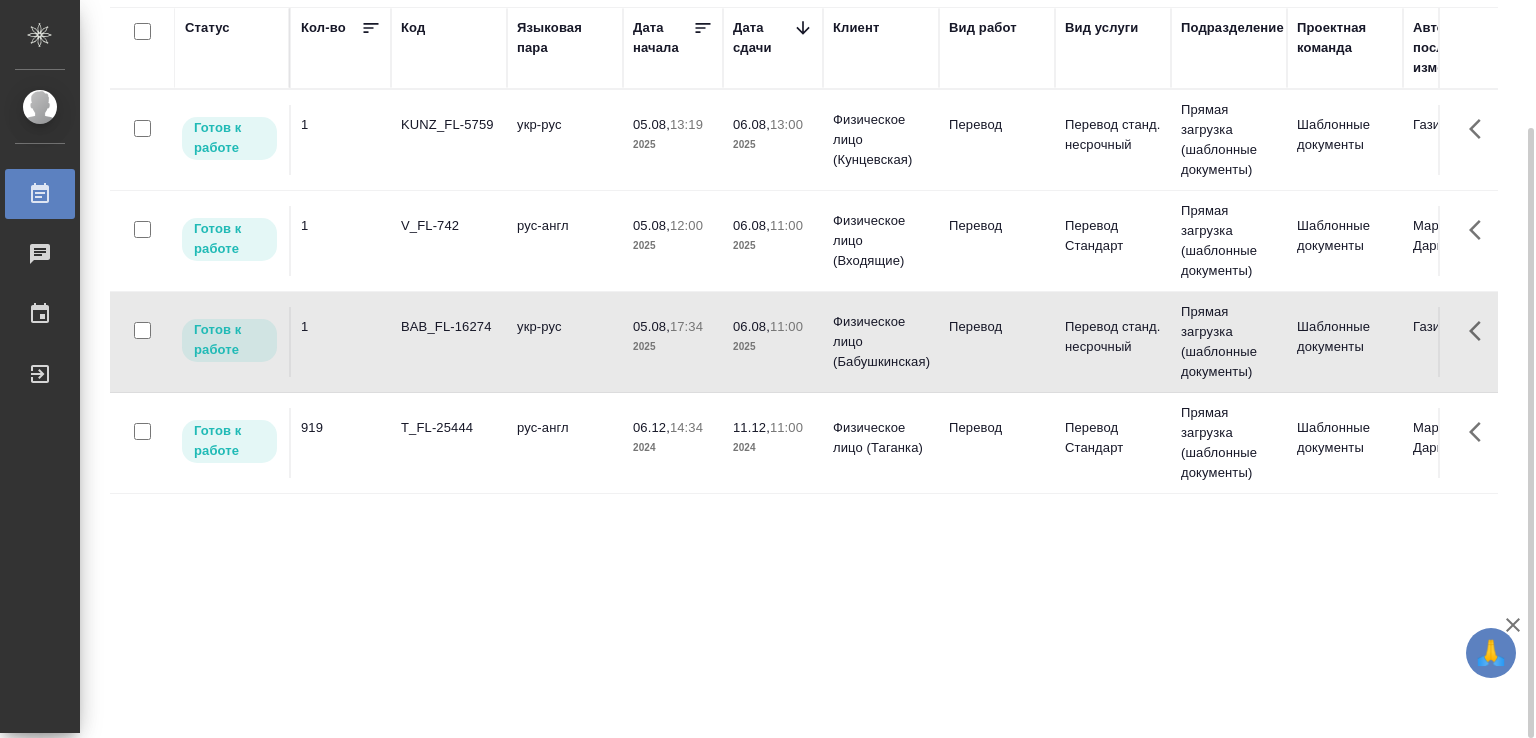 scroll, scrollTop: 0, scrollLeft: 0, axis: both 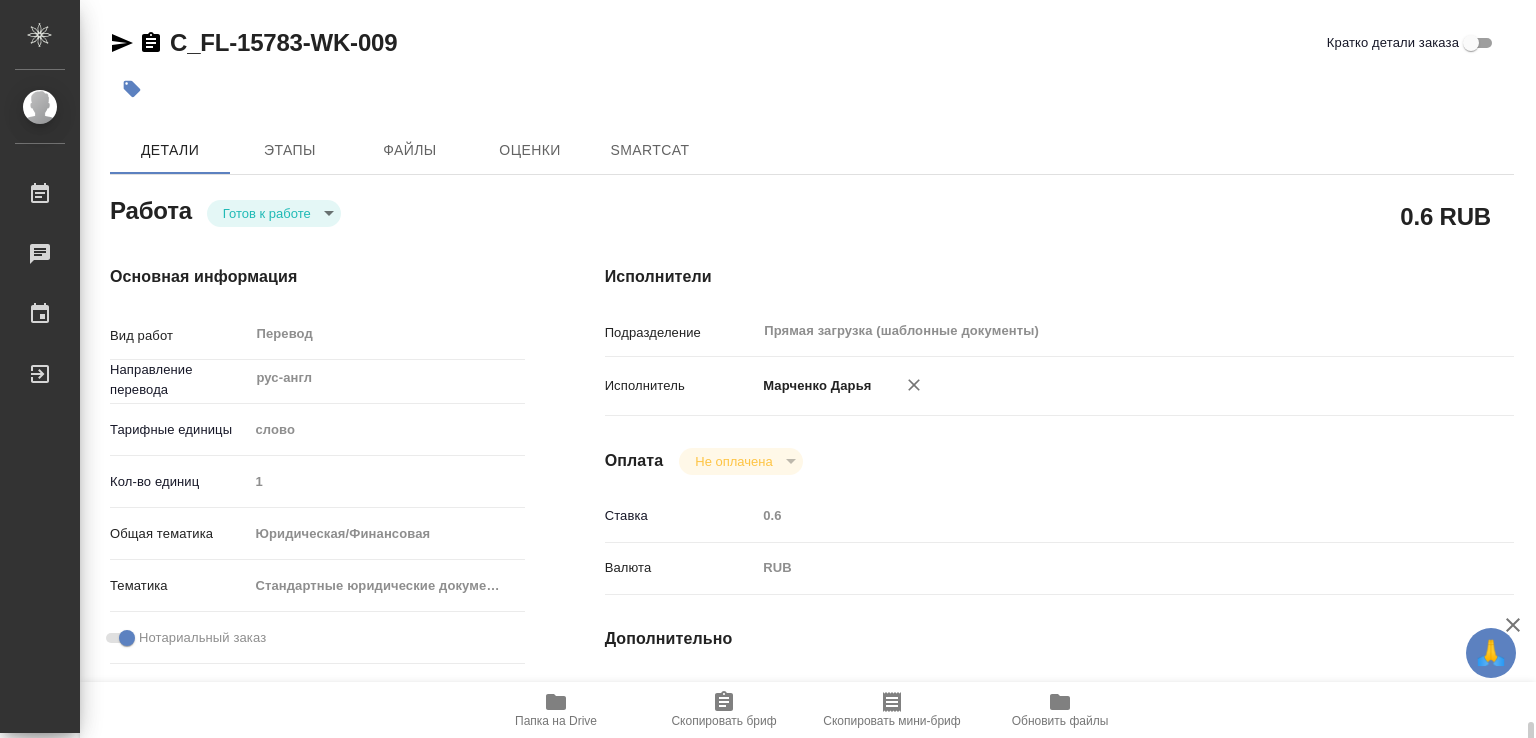 type on "x" 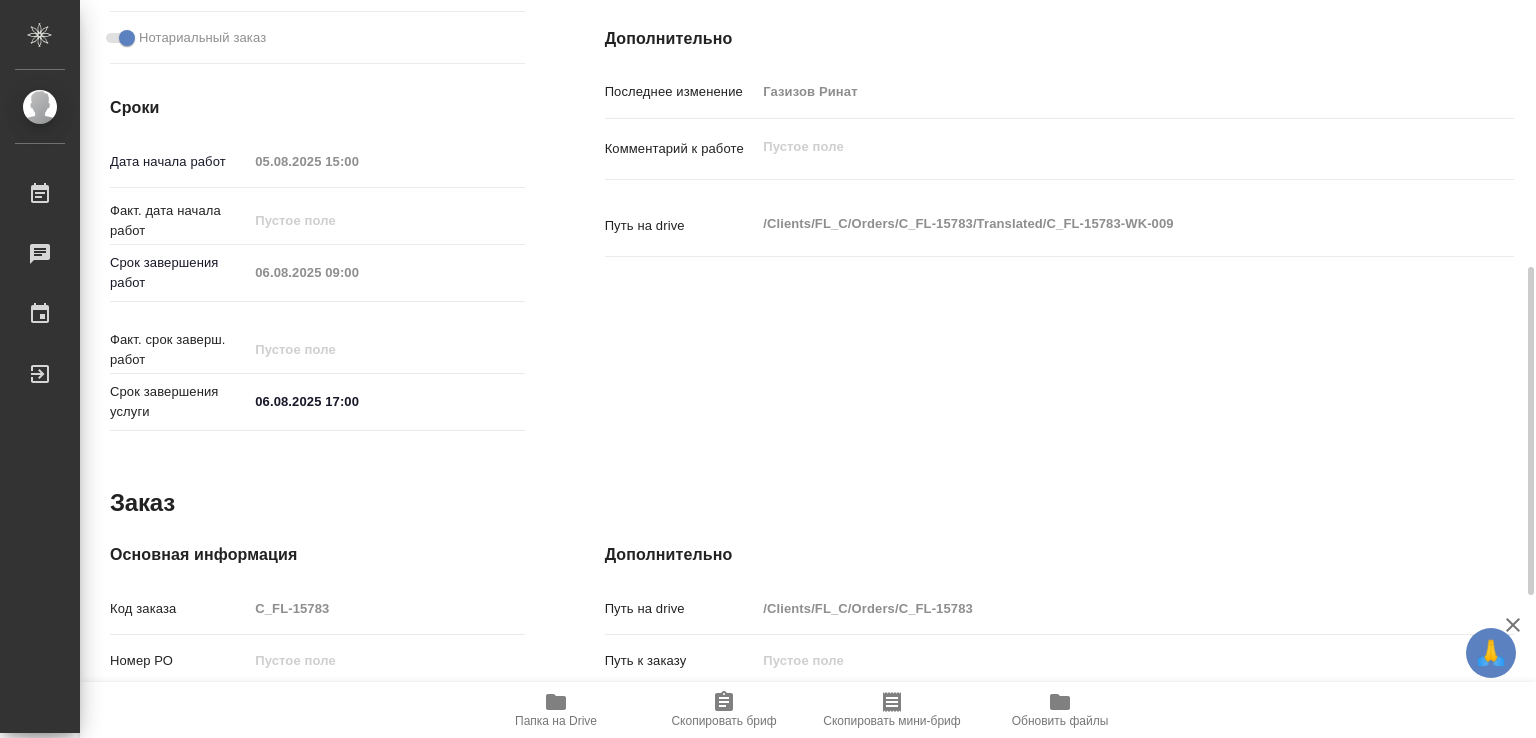 type on "x" 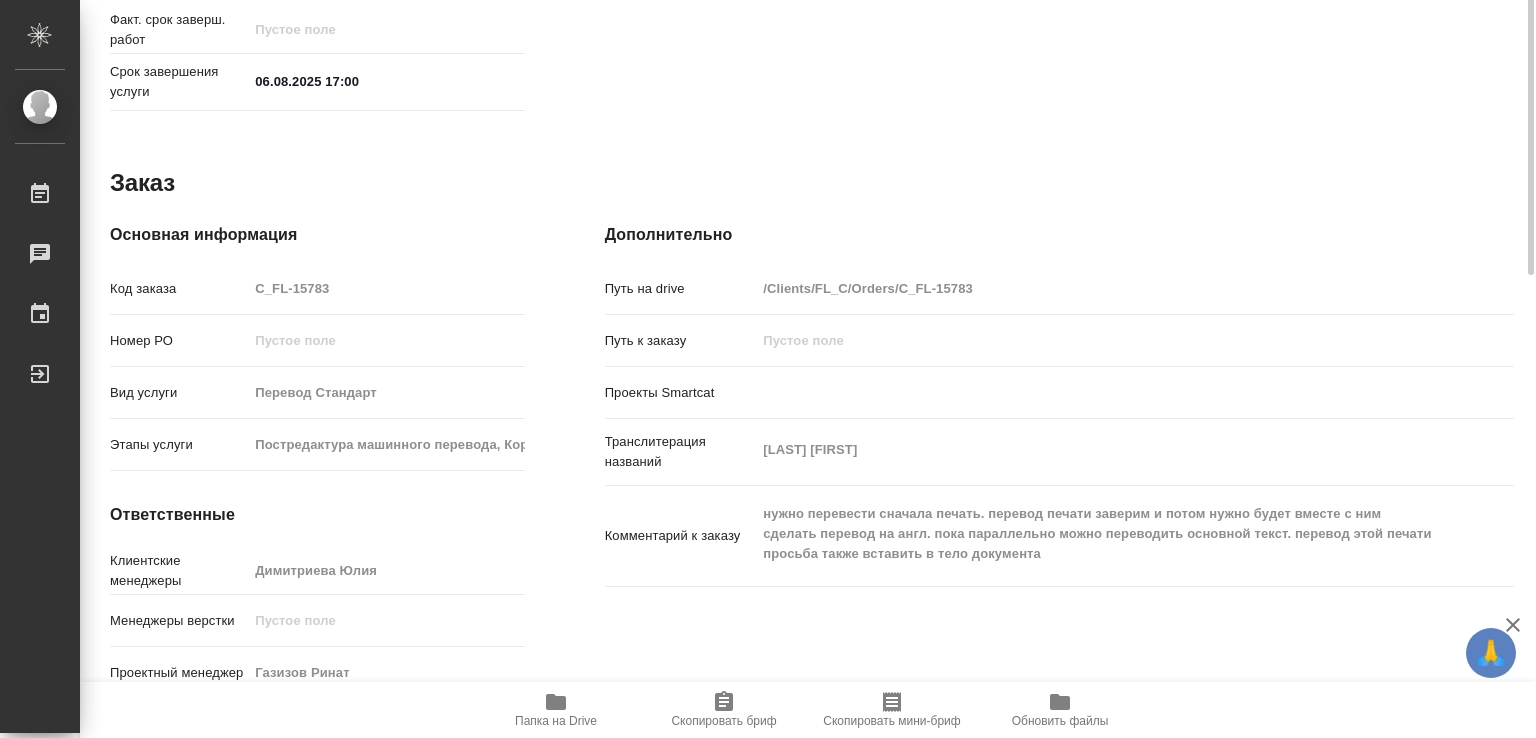 type on "x" 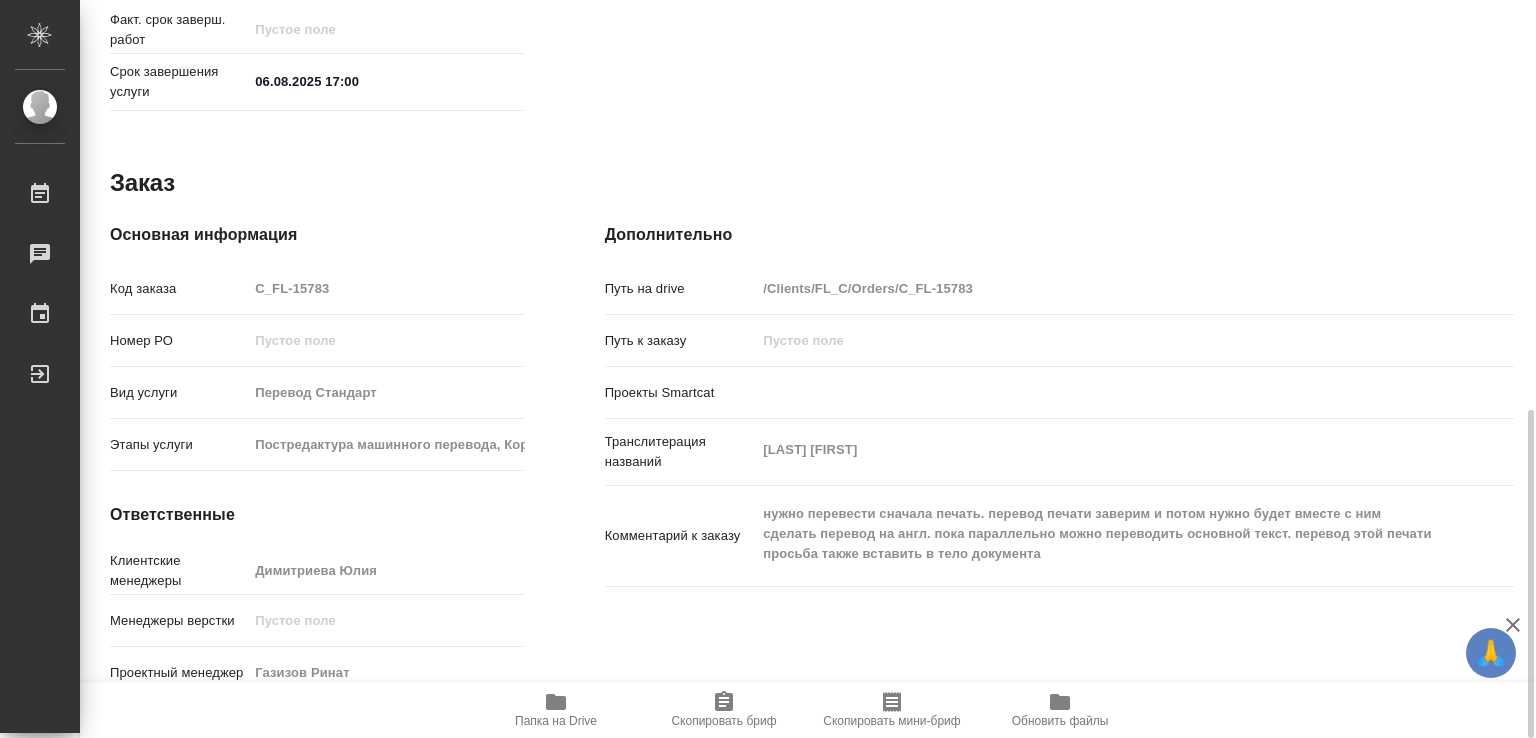 type on "x" 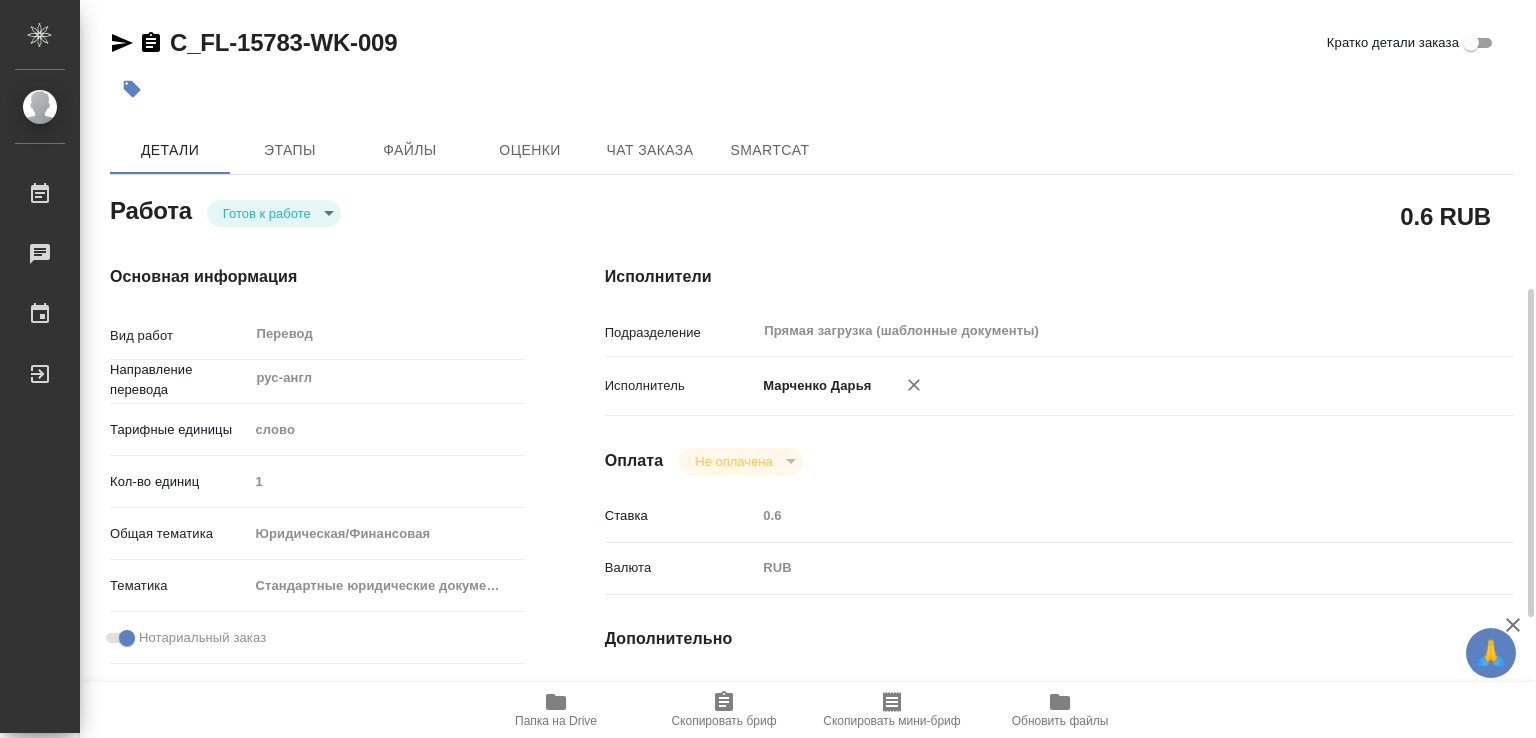 scroll, scrollTop: 800, scrollLeft: 0, axis: vertical 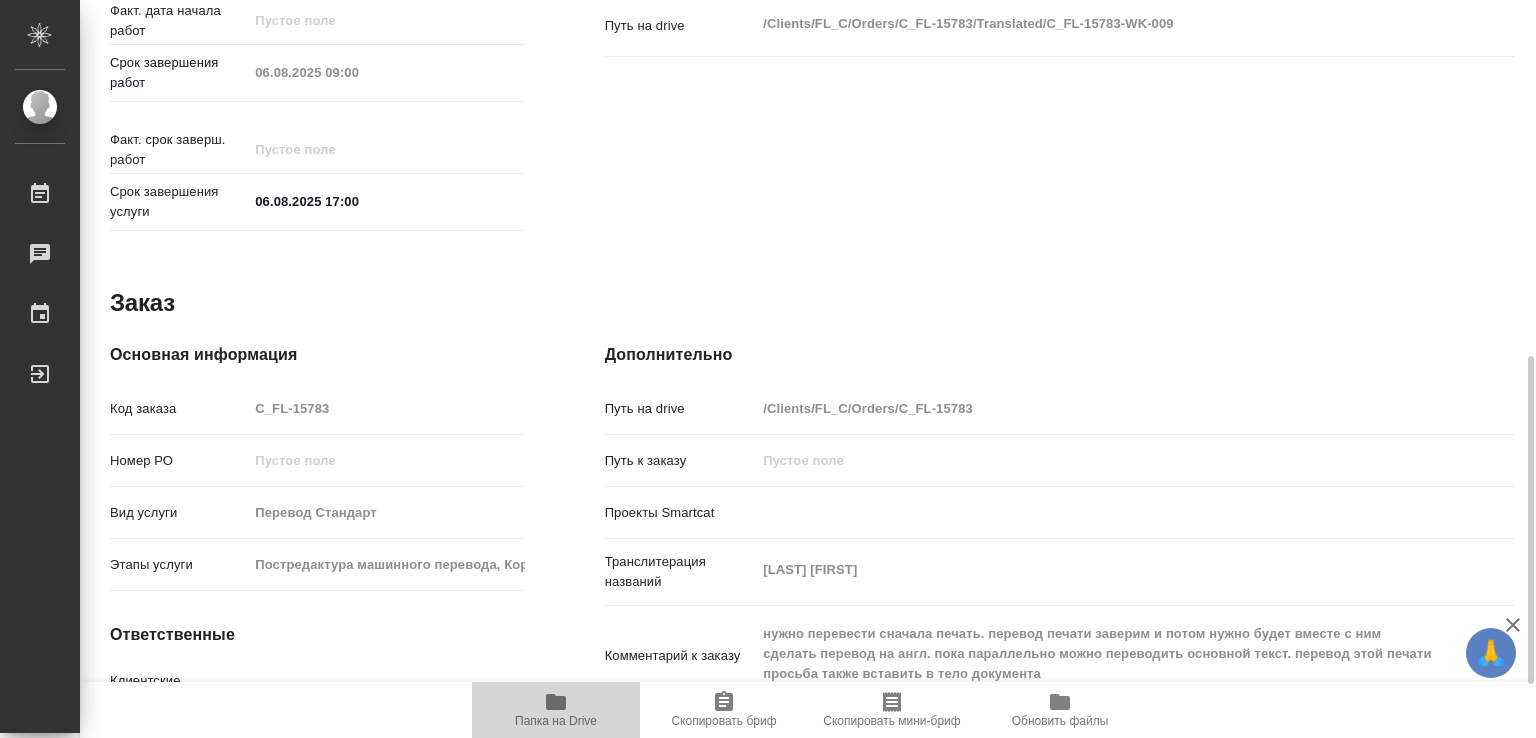 click 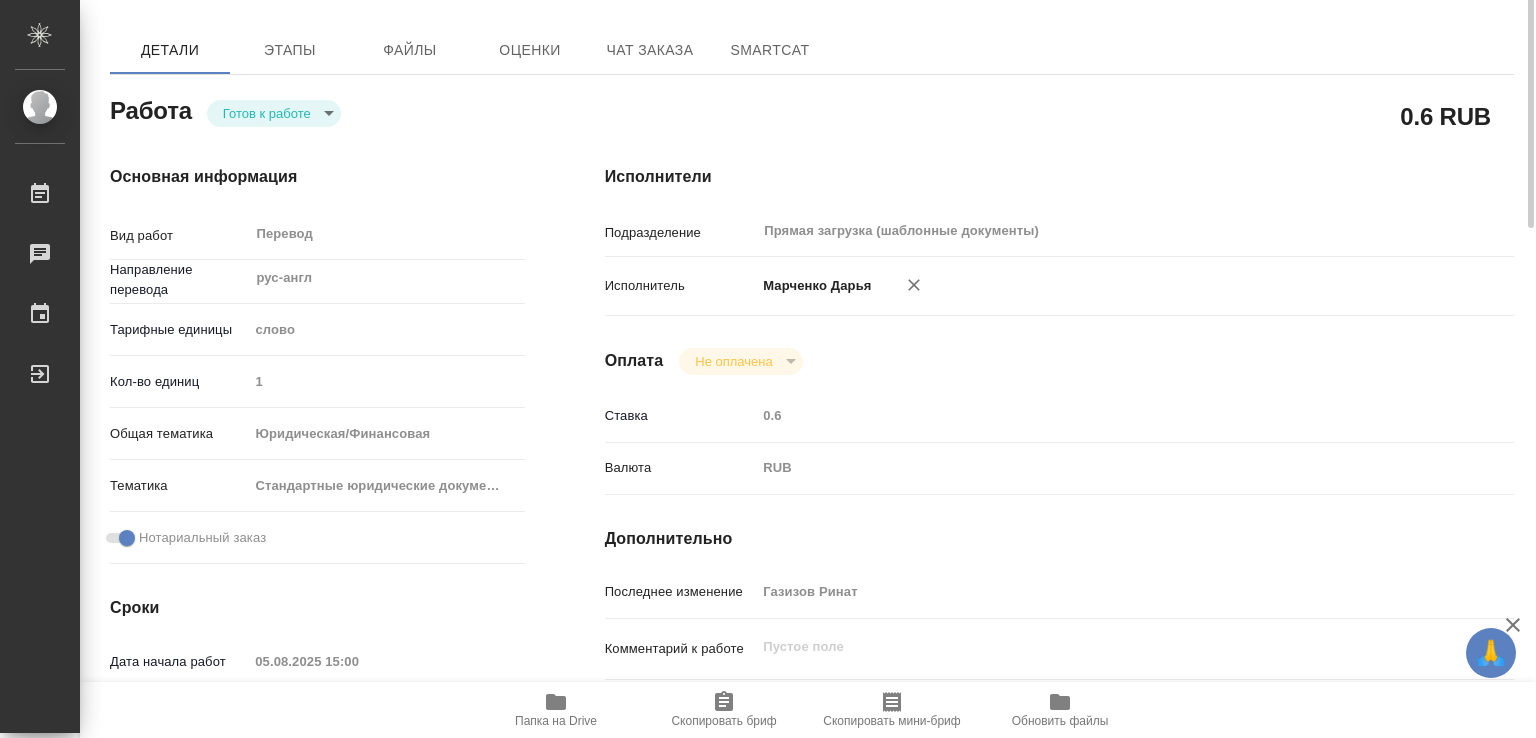 scroll, scrollTop: 0, scrollLeft: 0, axis: both 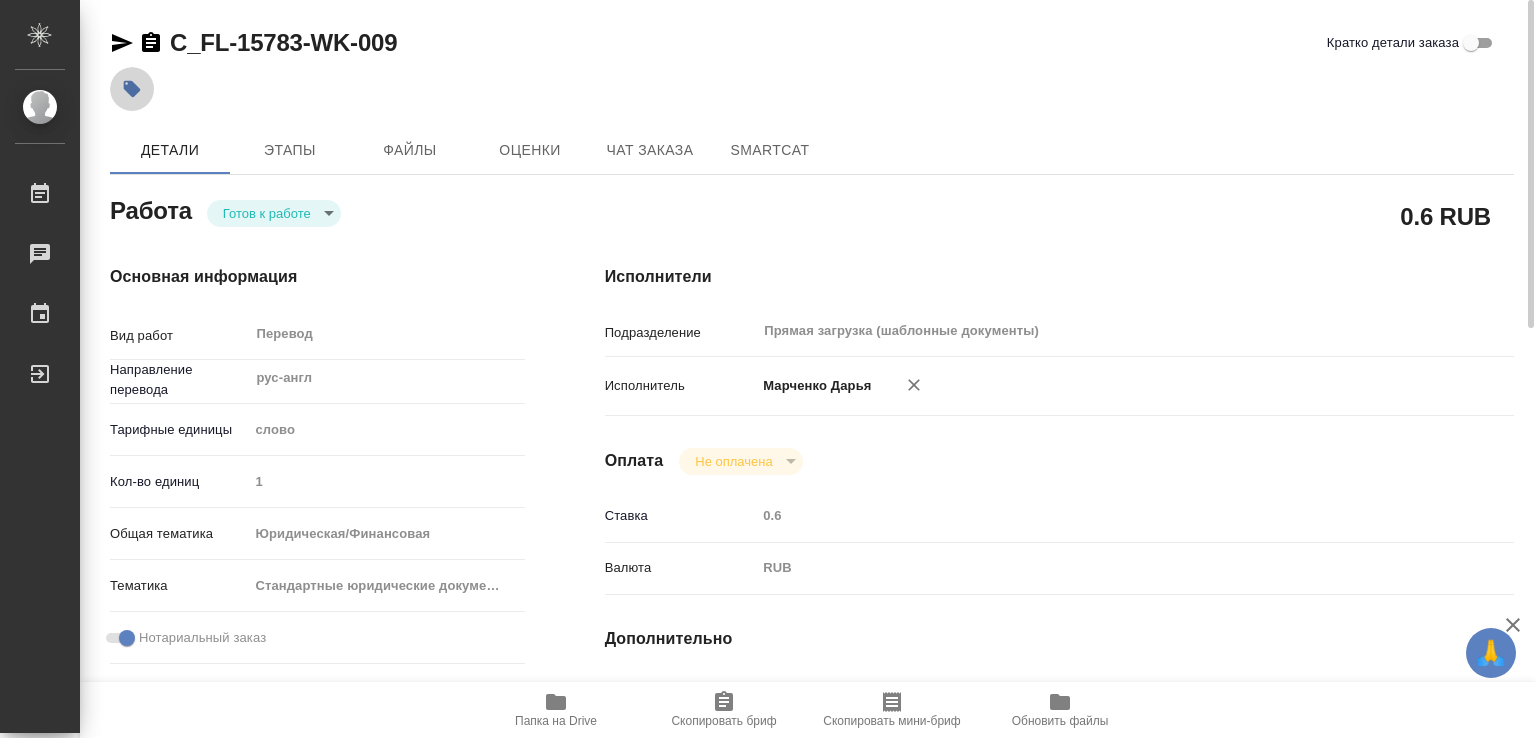 click 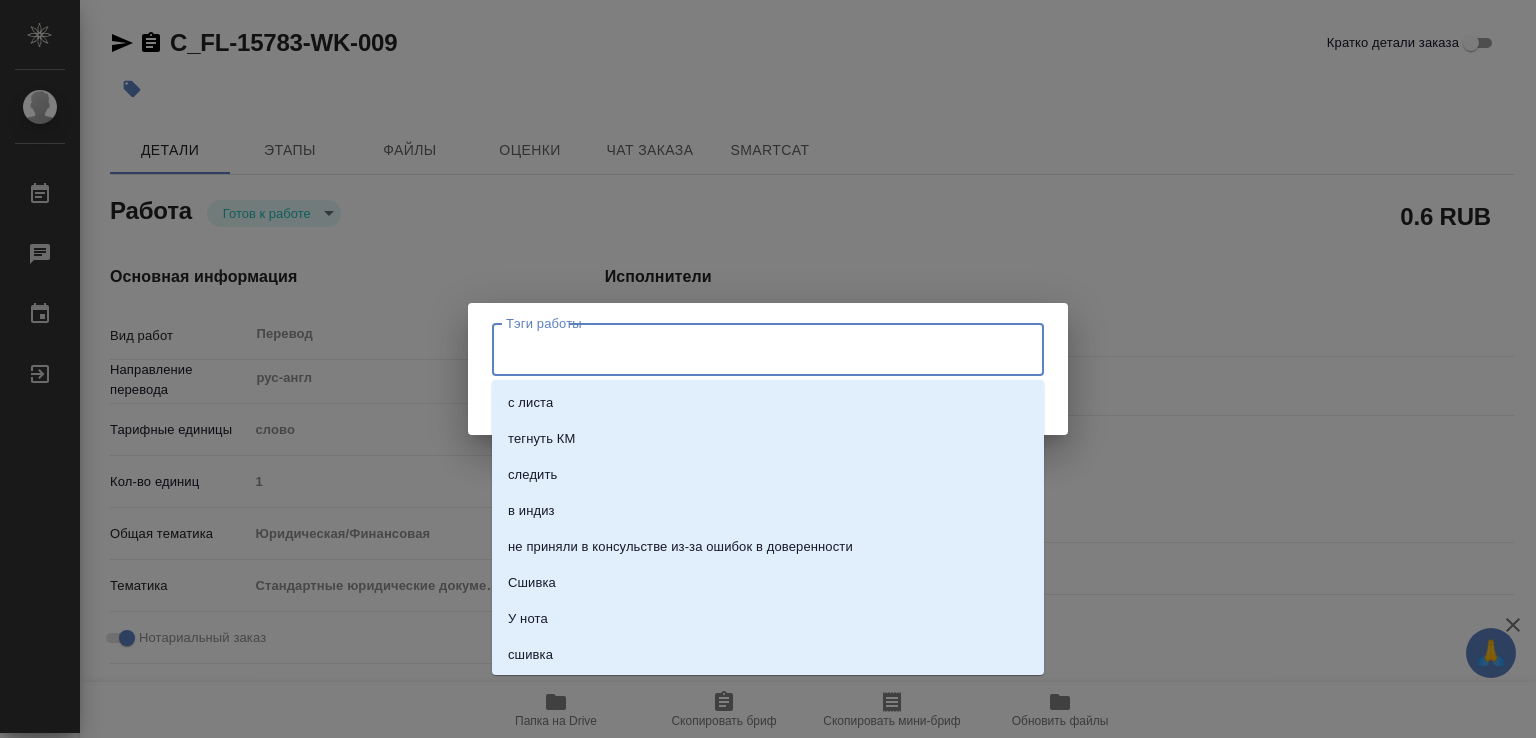 click on "Тэги работы" at bounding box center (749, 349) 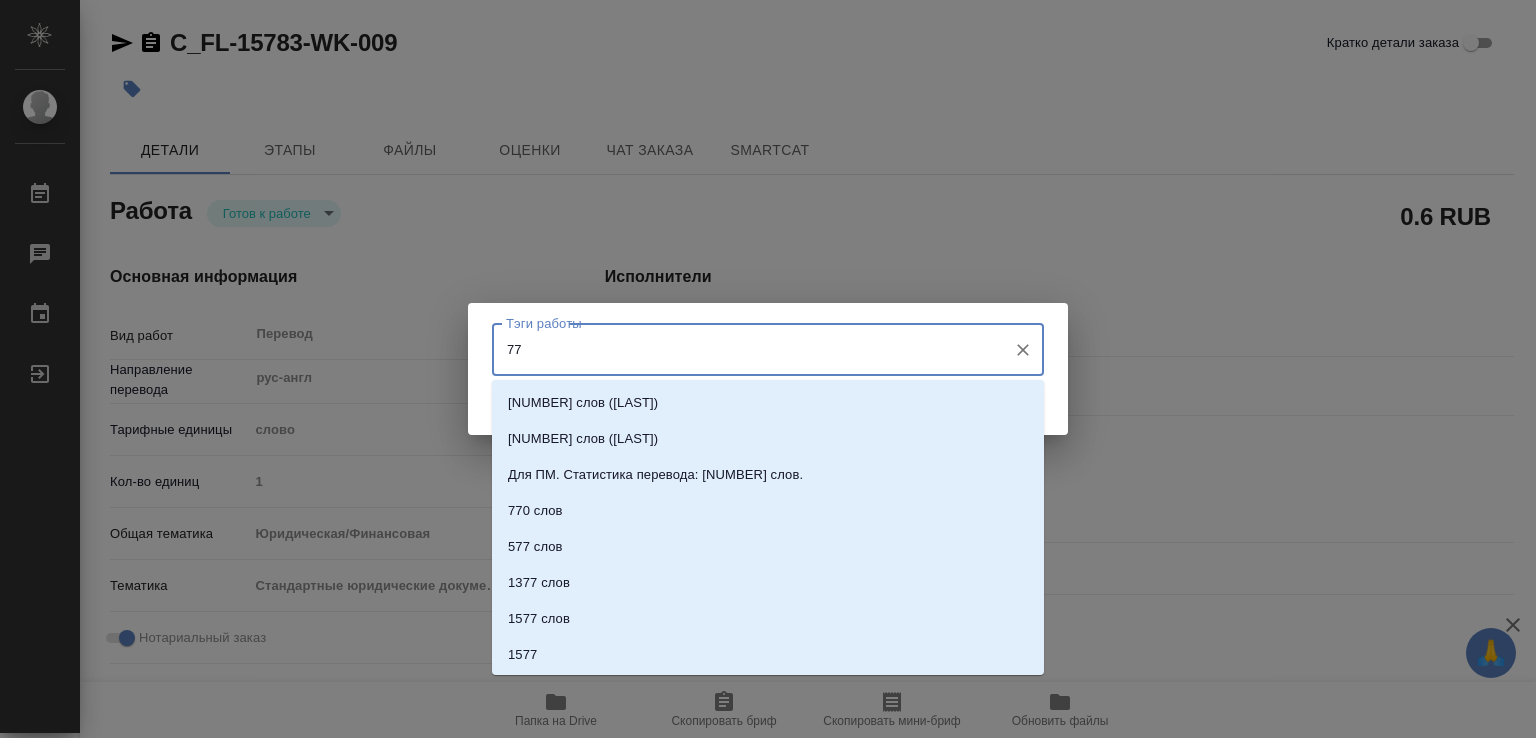type on "771" 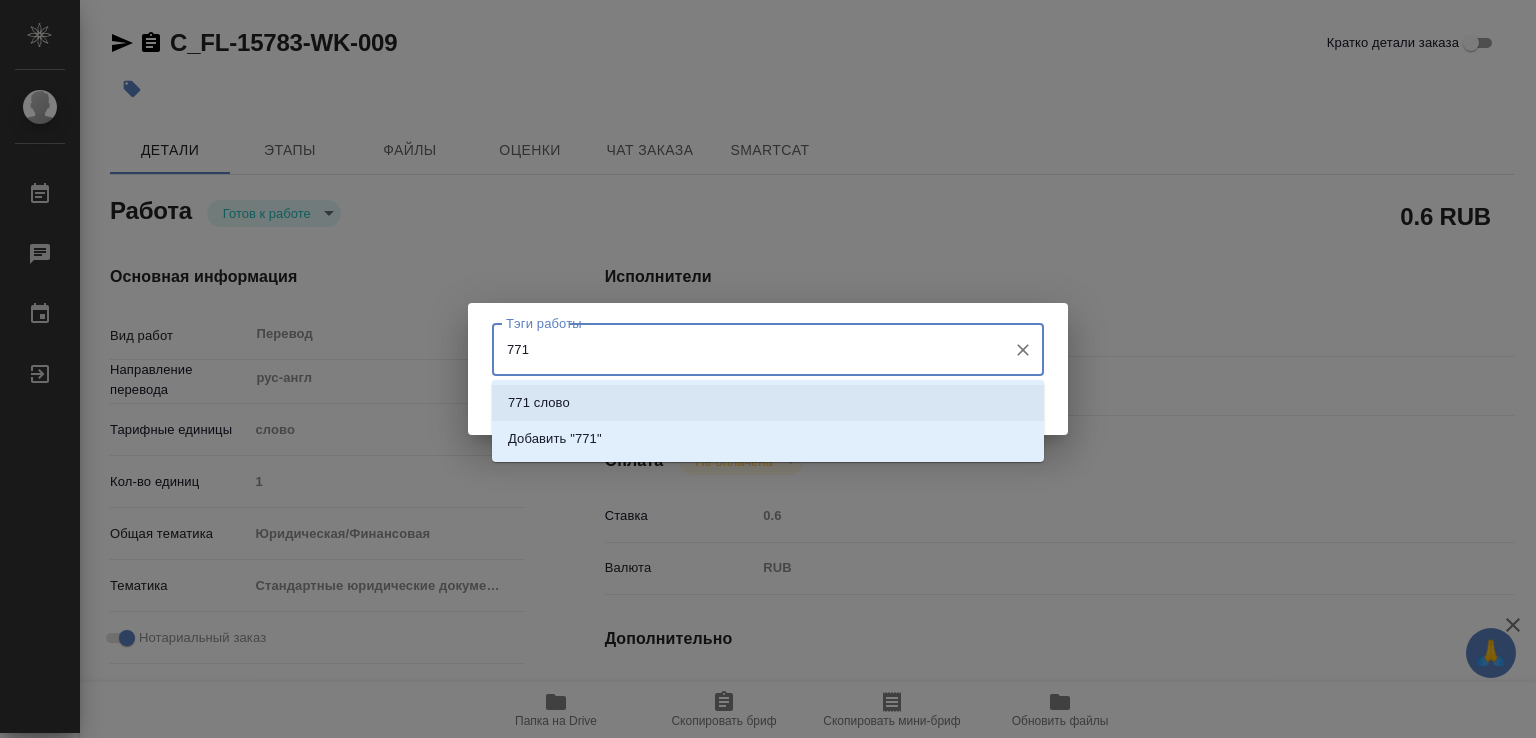 click on "771 слово" at bounding box center [768, 403] 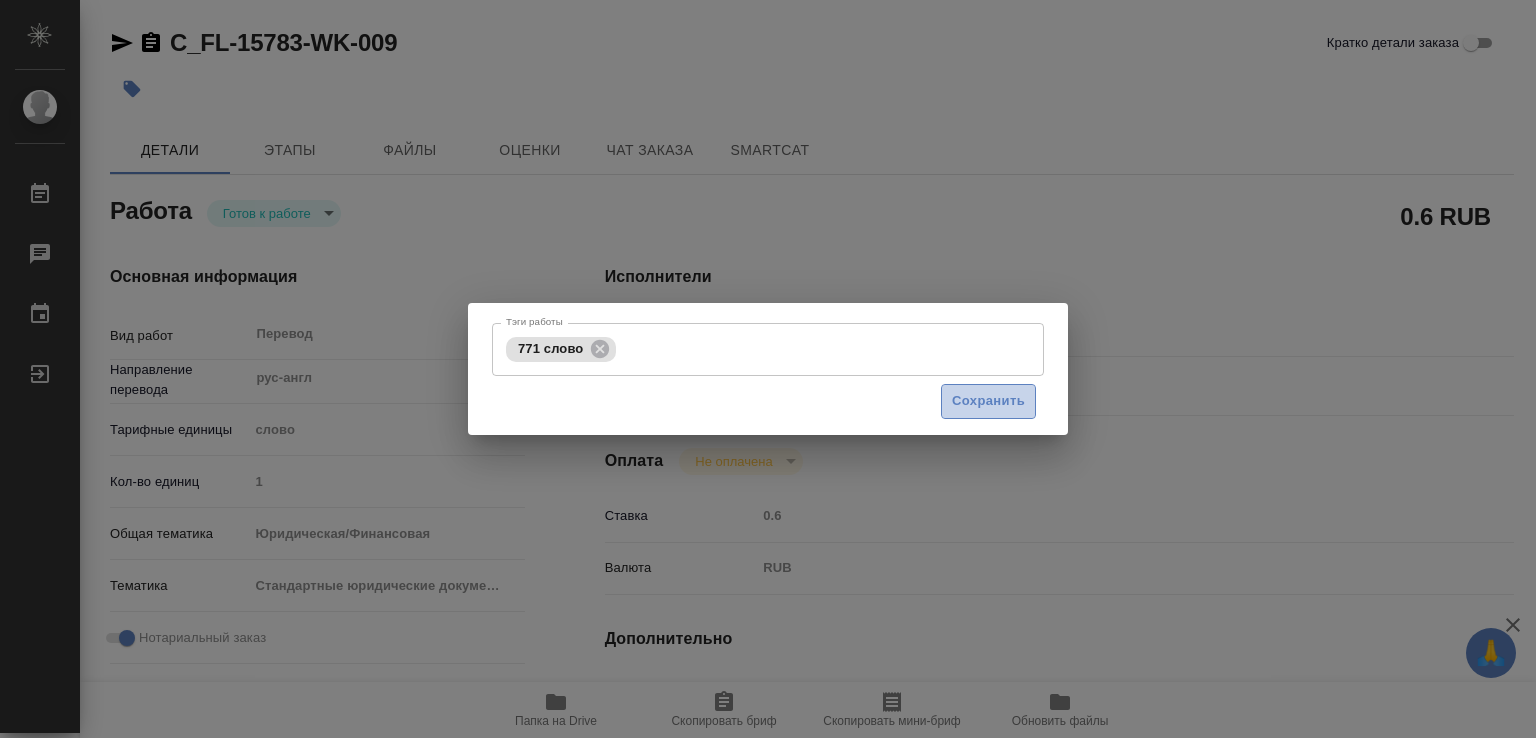 click on "Сохранить" at bounding box center (988, 401) 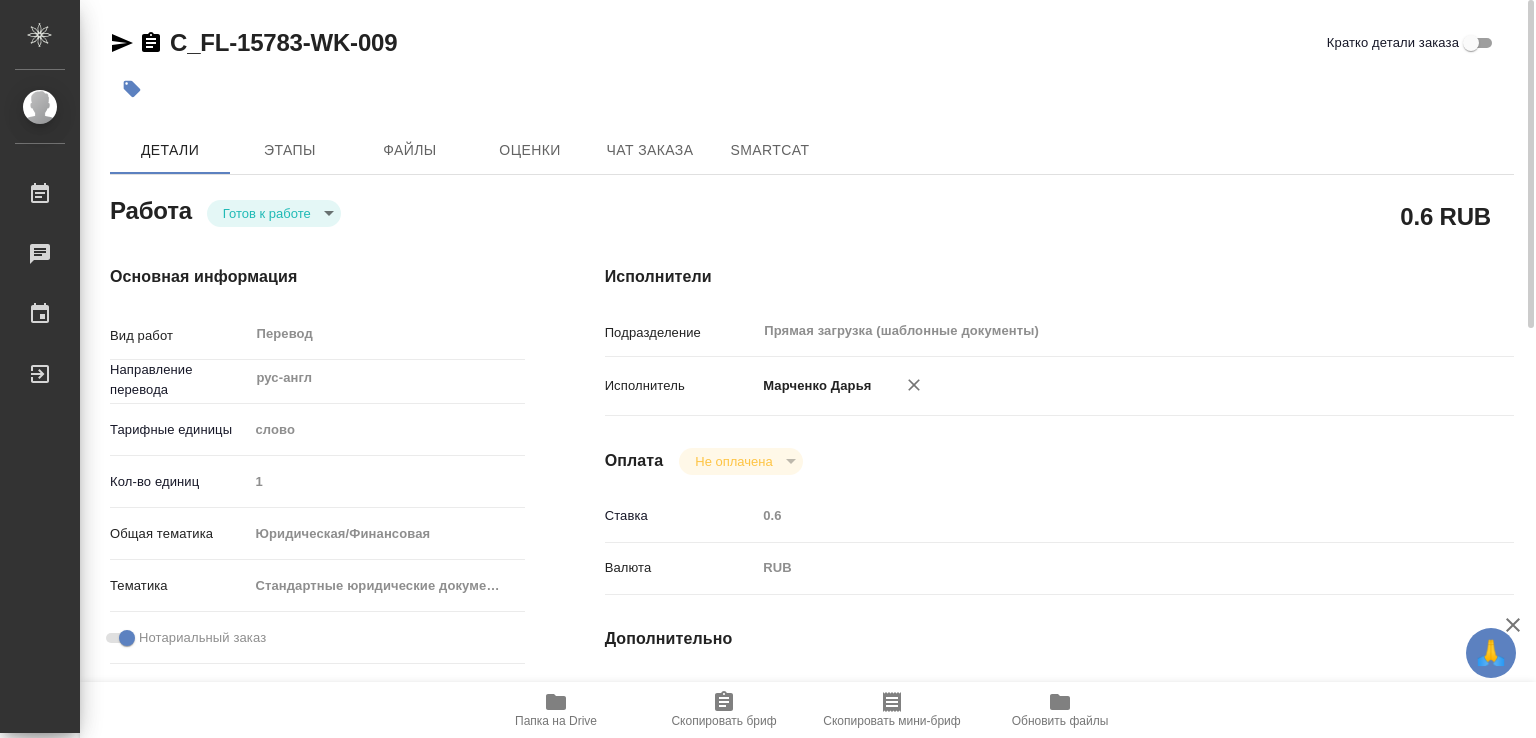 type on "readyForWork" 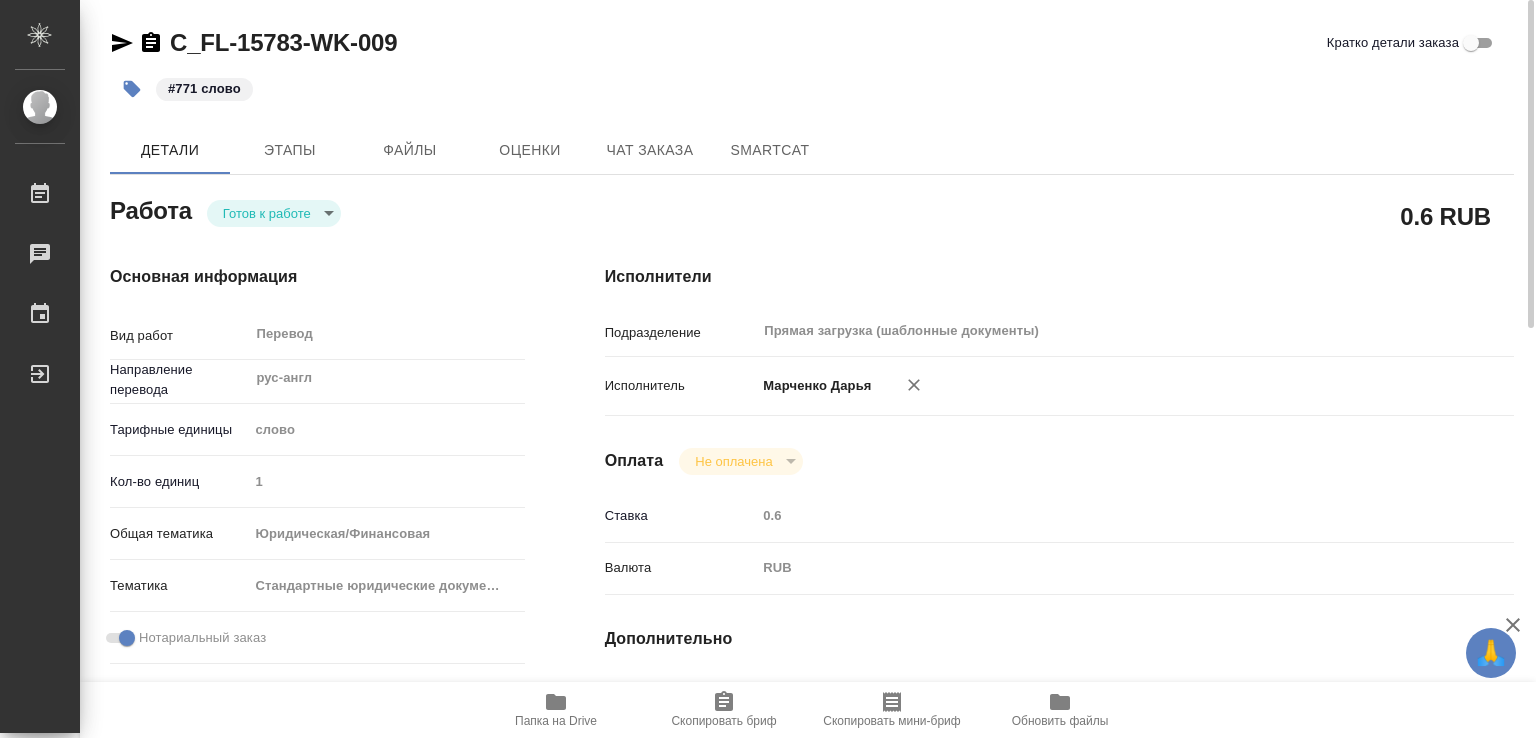 type on "x" 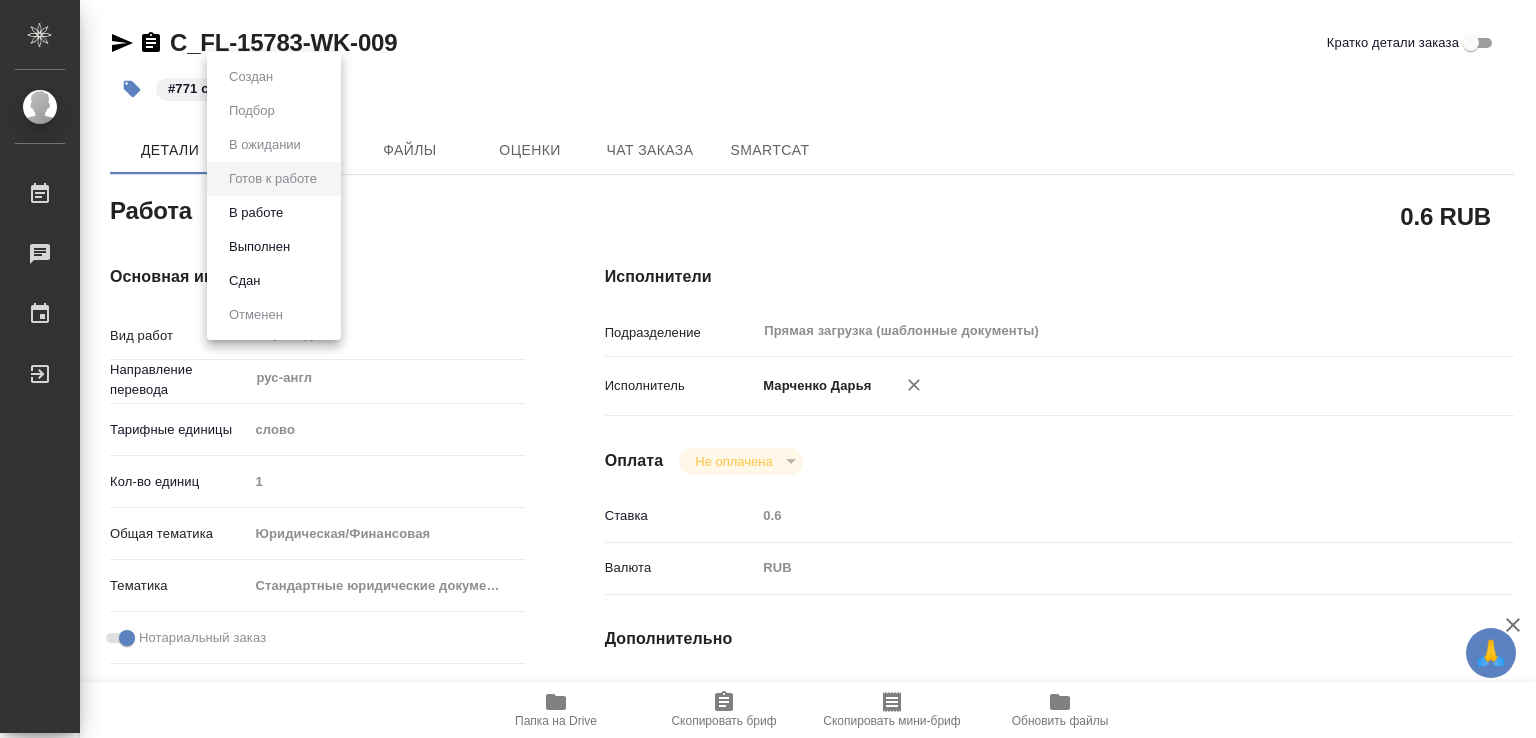 click on "Выполнен" at bounding box center (274, 247) 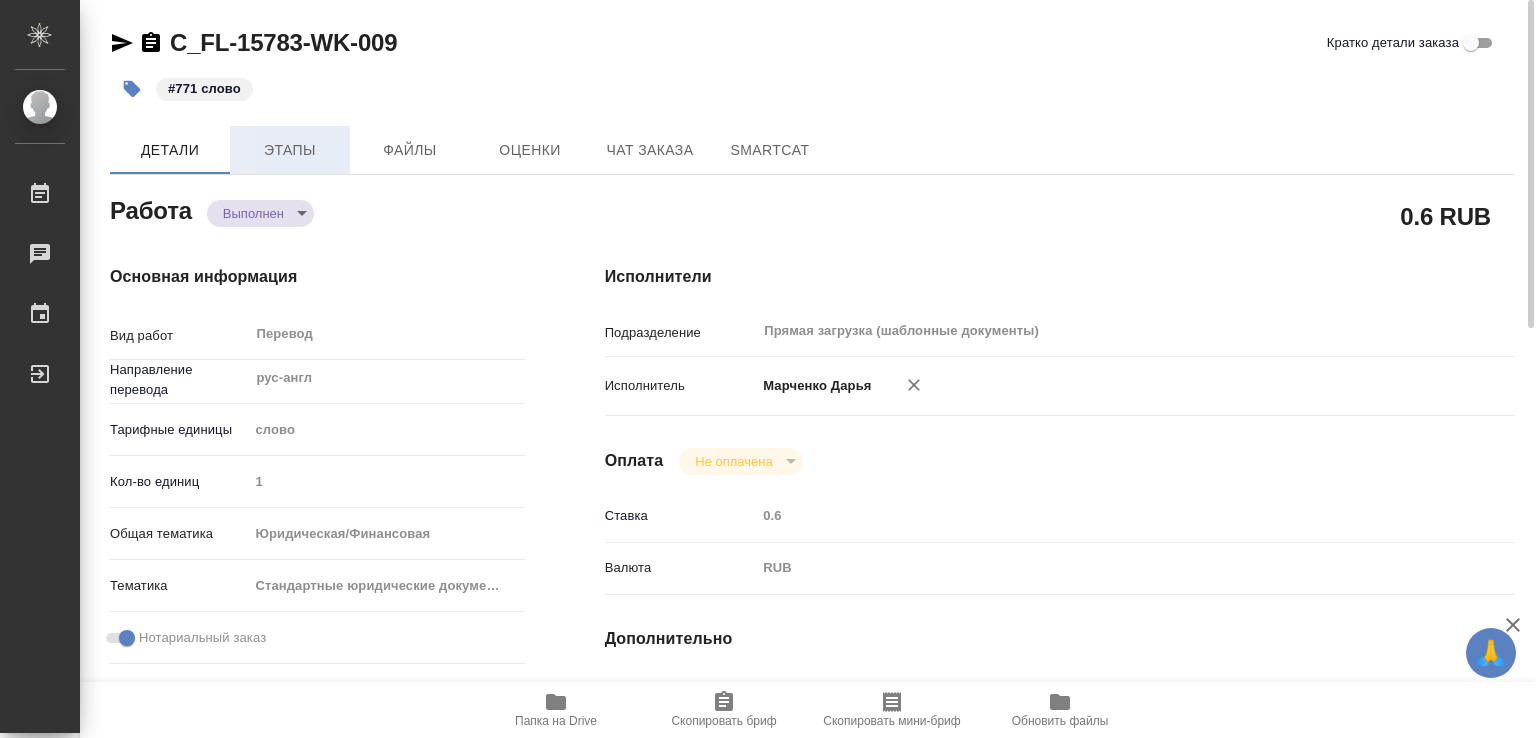 type on "x" 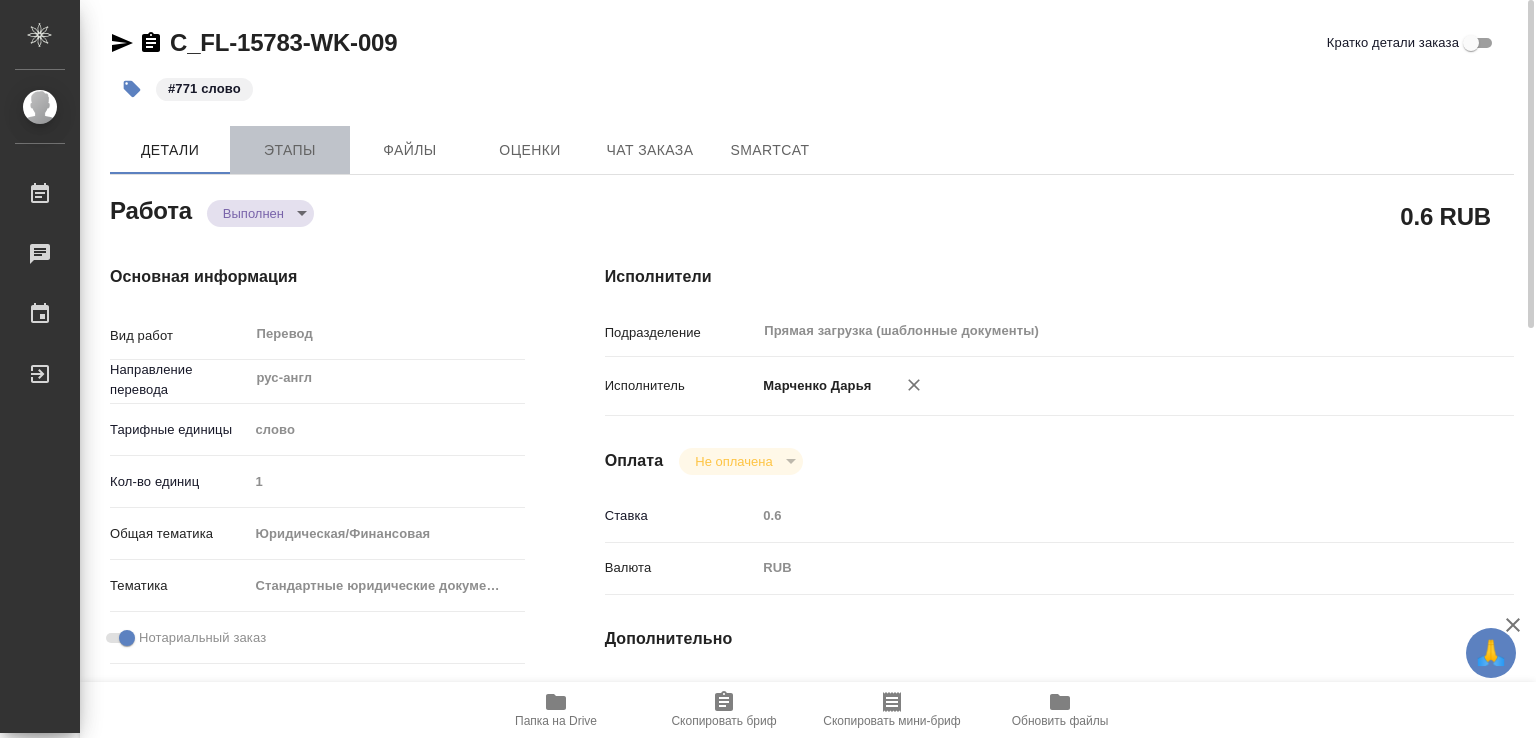 click on "Этапы" at bounding box center (290, 150) 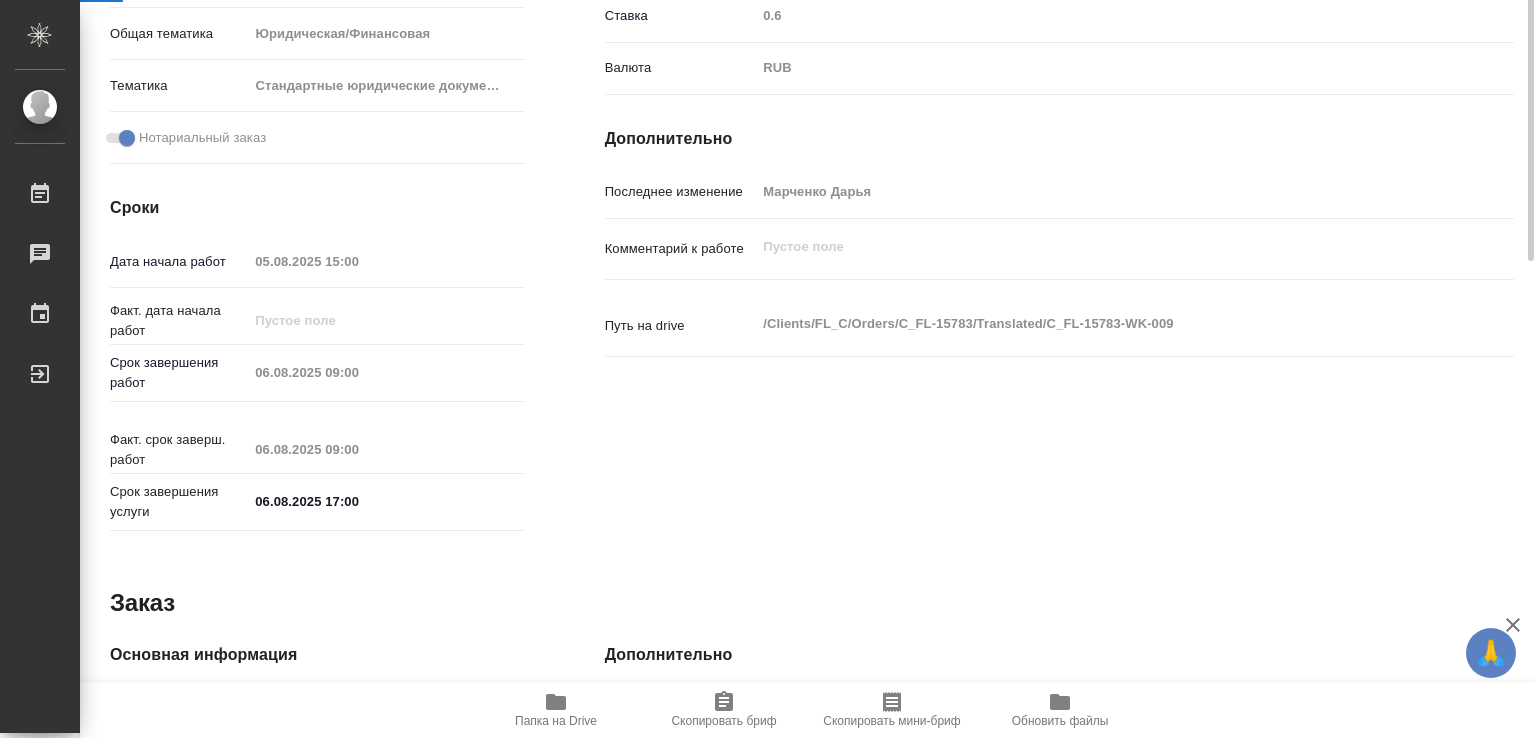 type on "x" 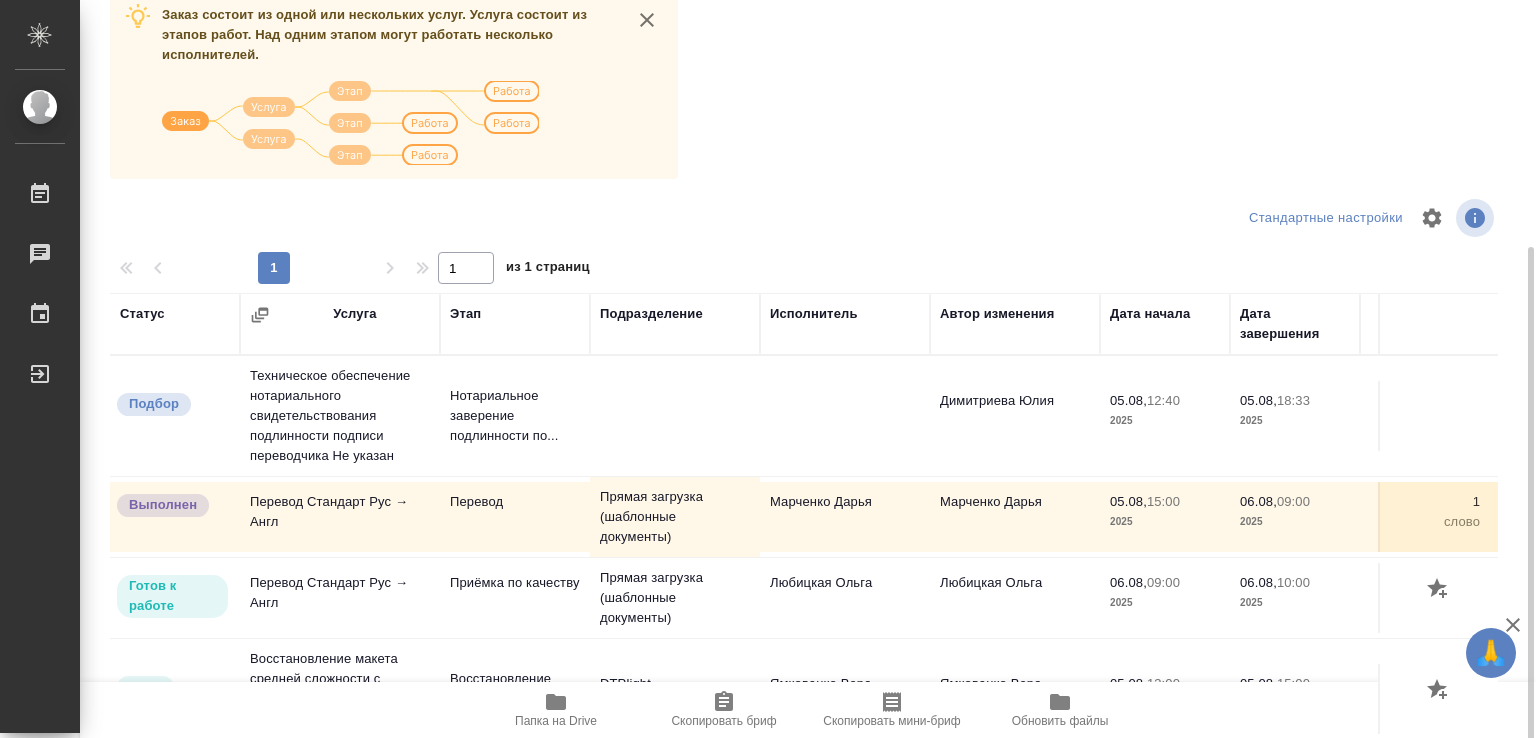 scroll, scrollTop: 256, scrollLeft: 0, axis: vertical 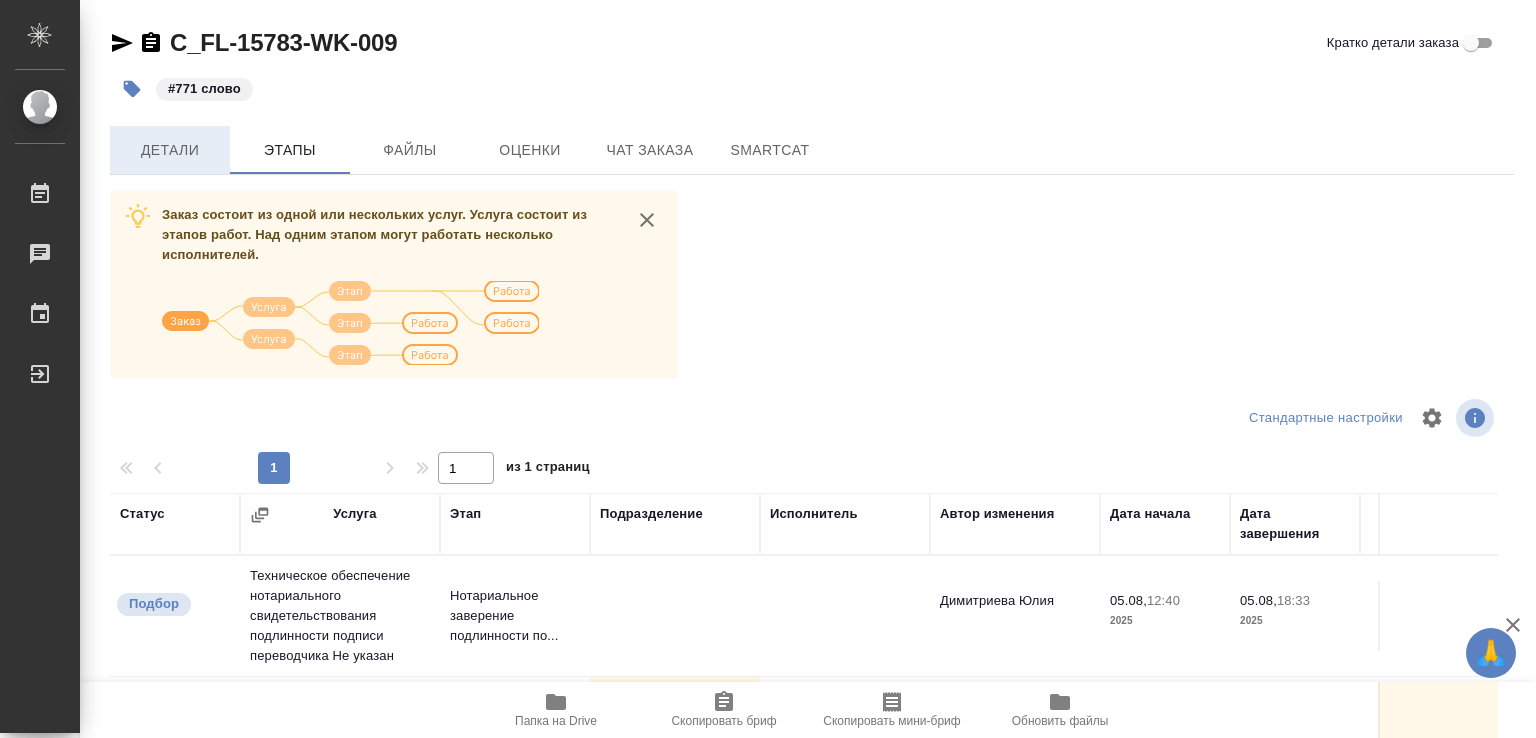 click on "Детали" at bounding box center (170, 150) 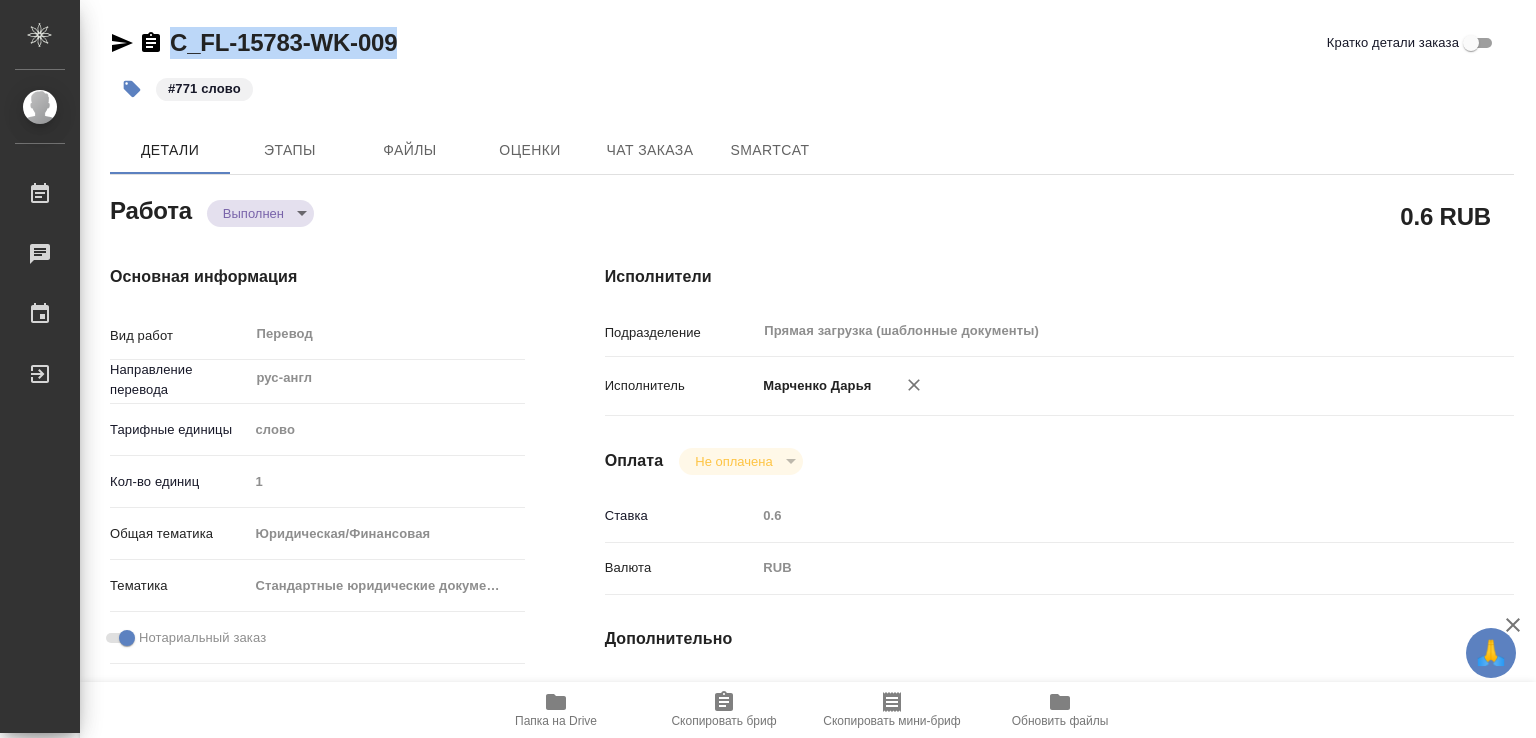 type on "x" 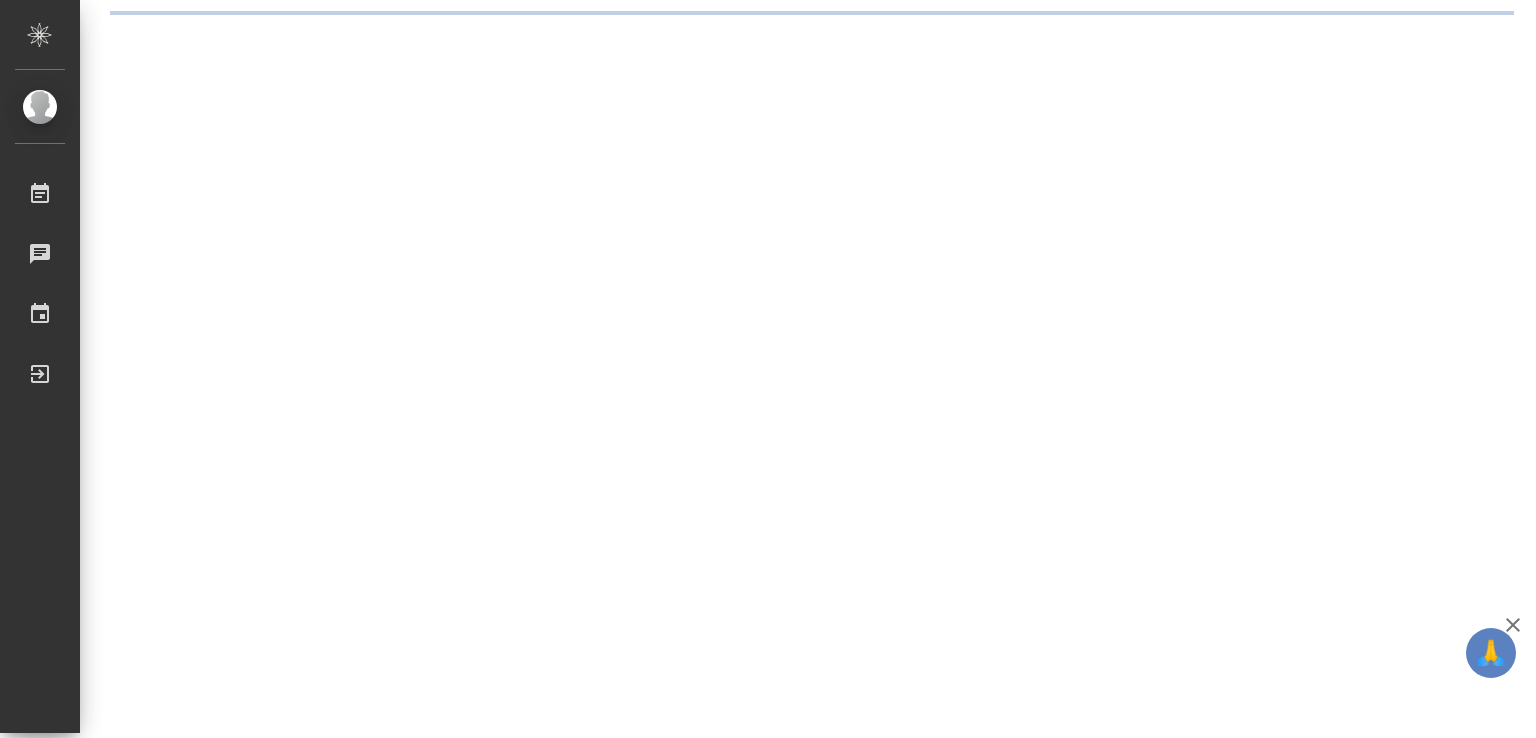 scroll, scrollTop: 0, scrollLeft: 0, axis: both 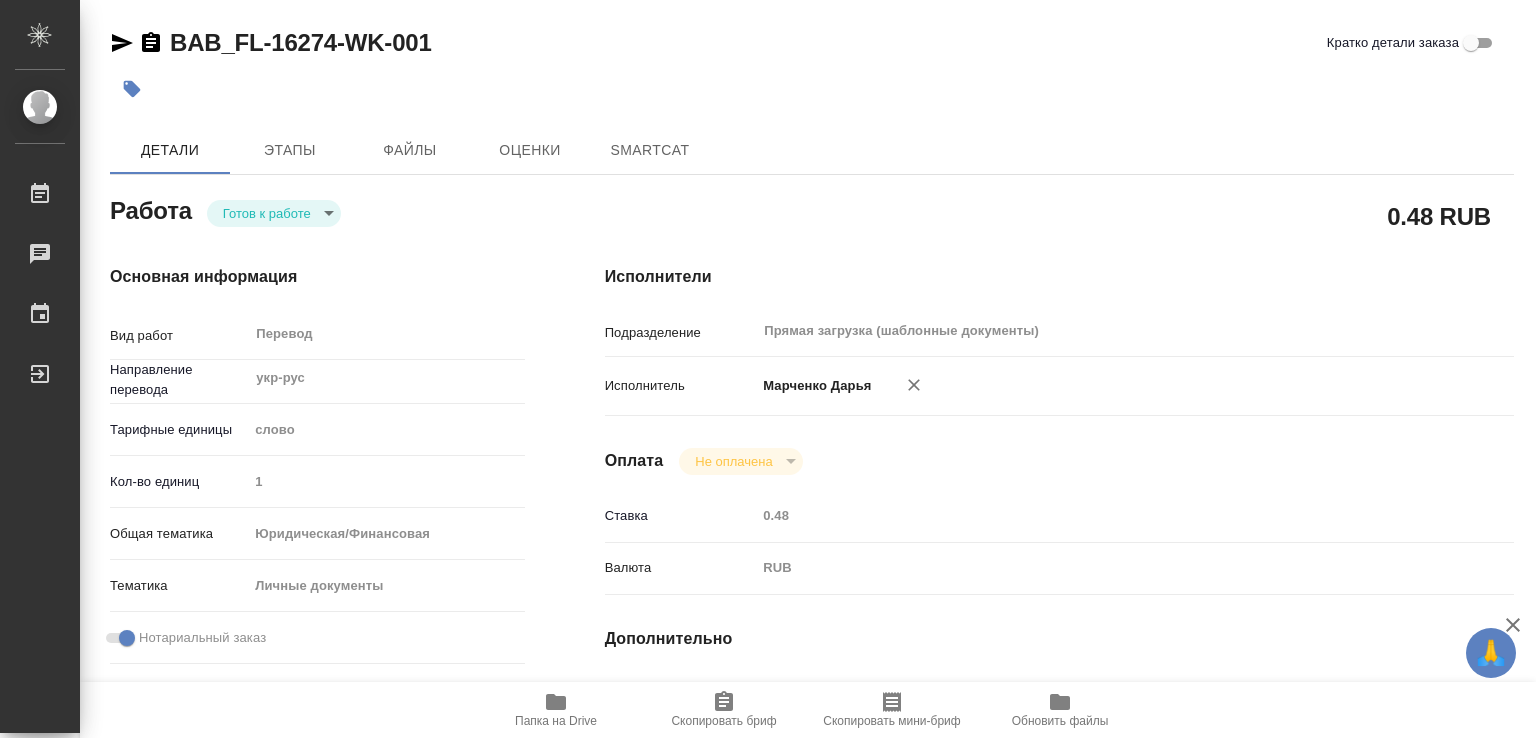 type on "x" 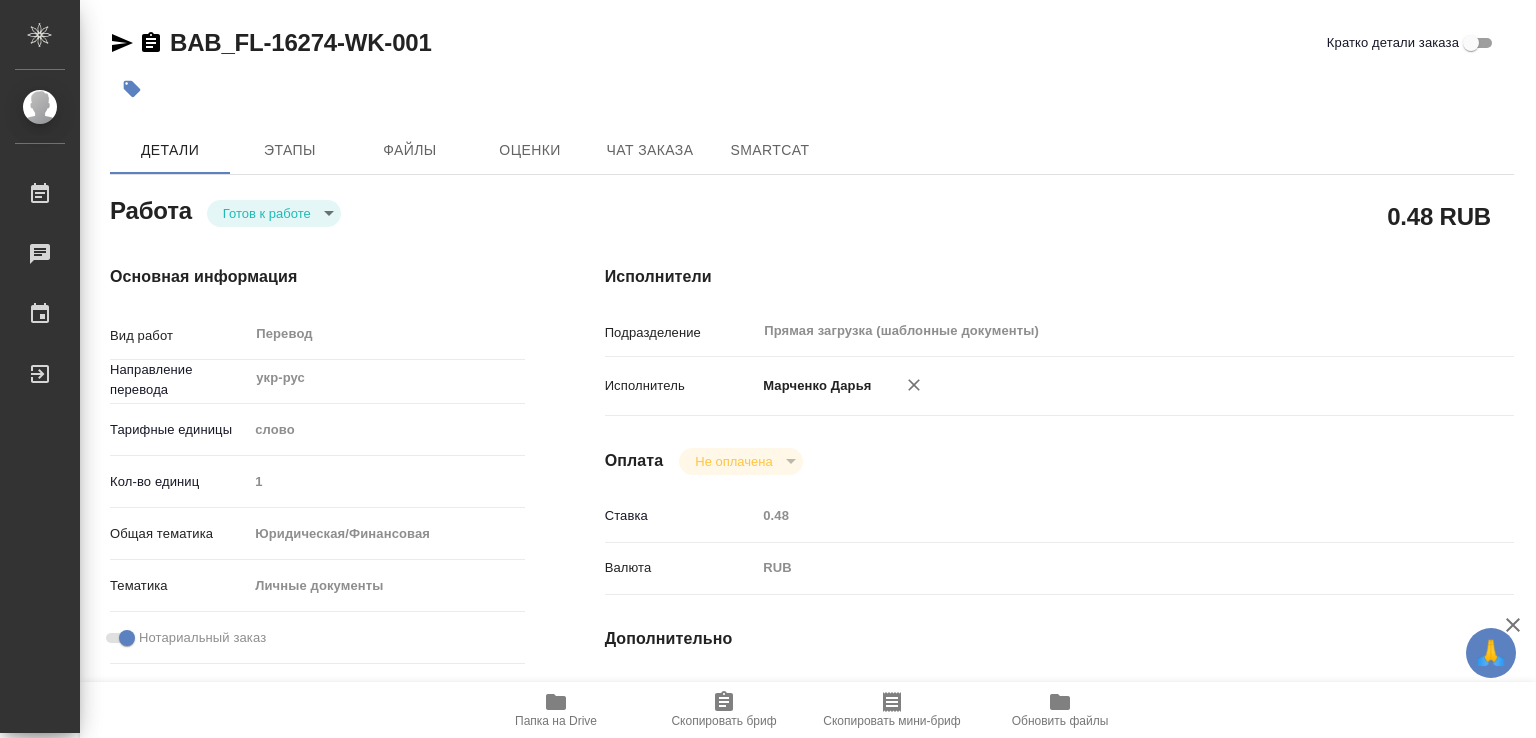 type on "x" 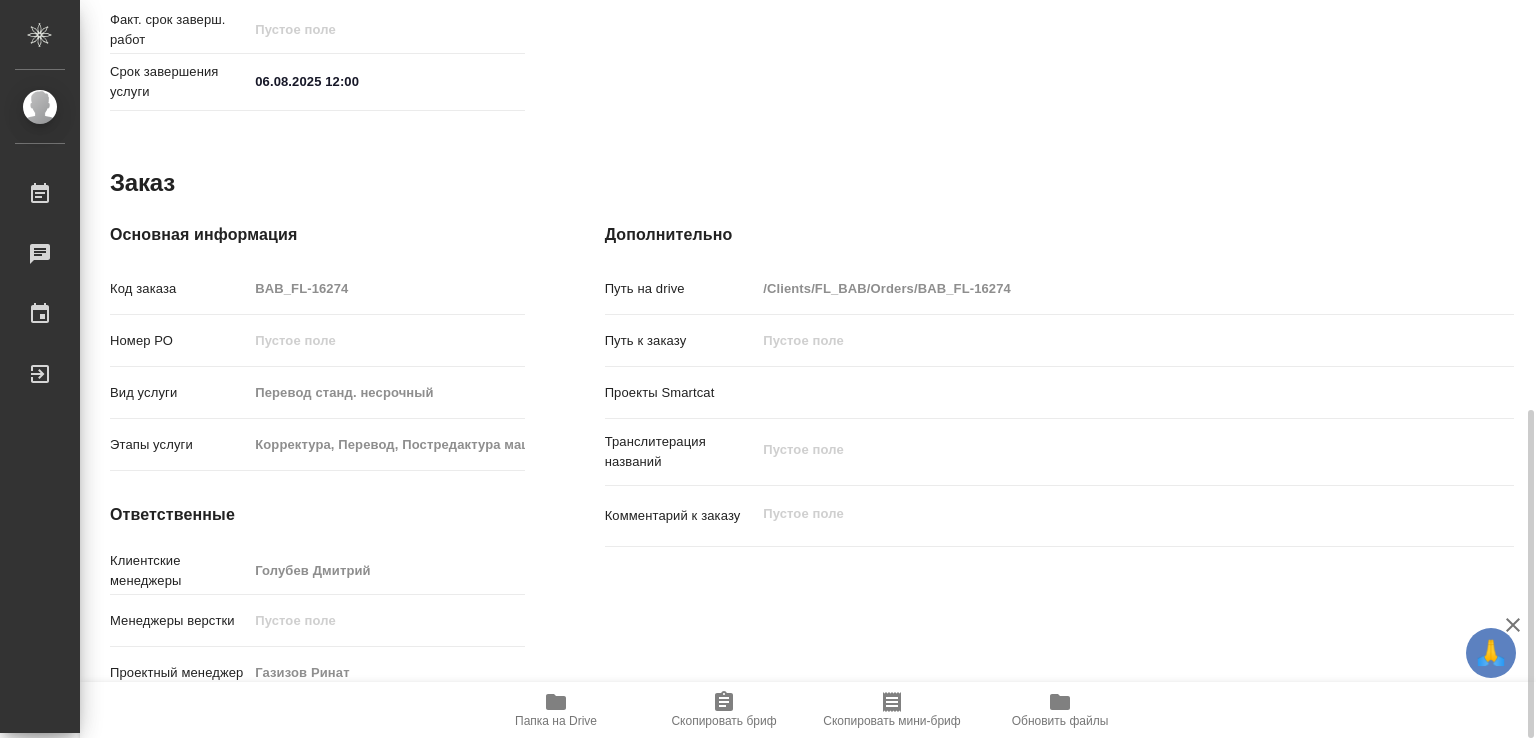 scroll, scrollTop: 920, scrollLeft: 0, axis: vertical 